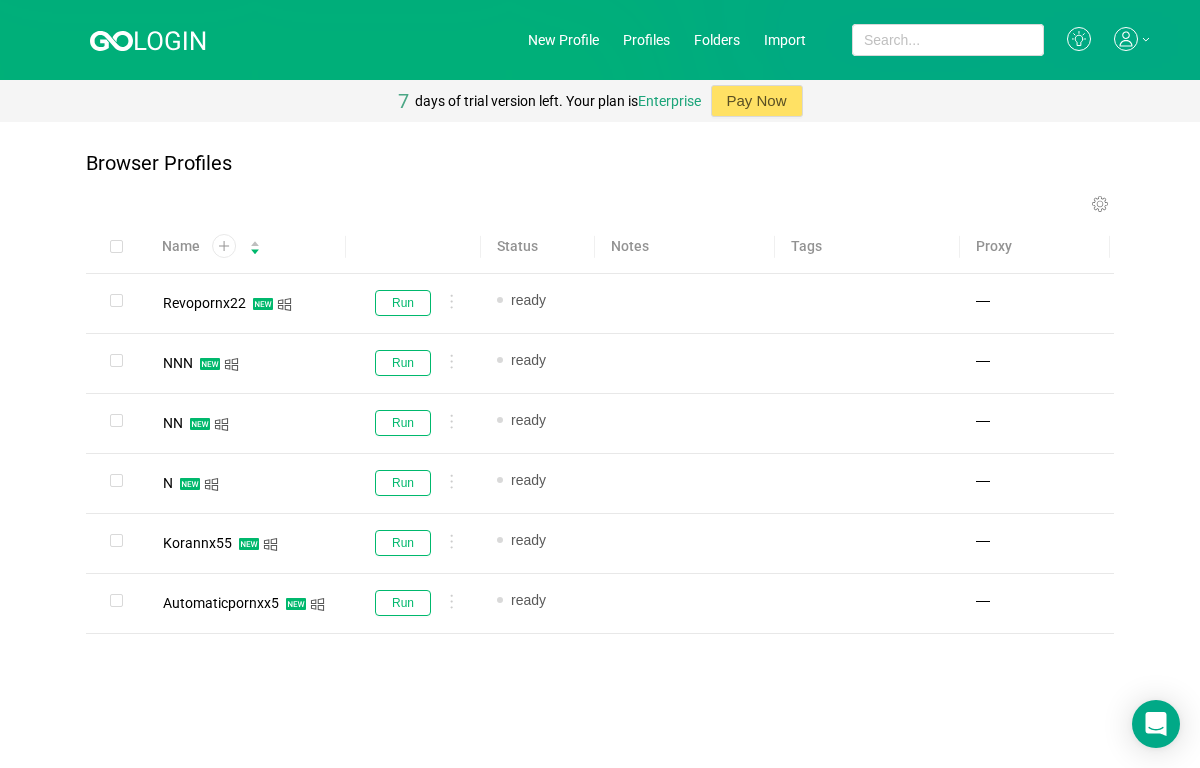 scroll, scrollTop: 0, scrollLeft: 0, axis: both 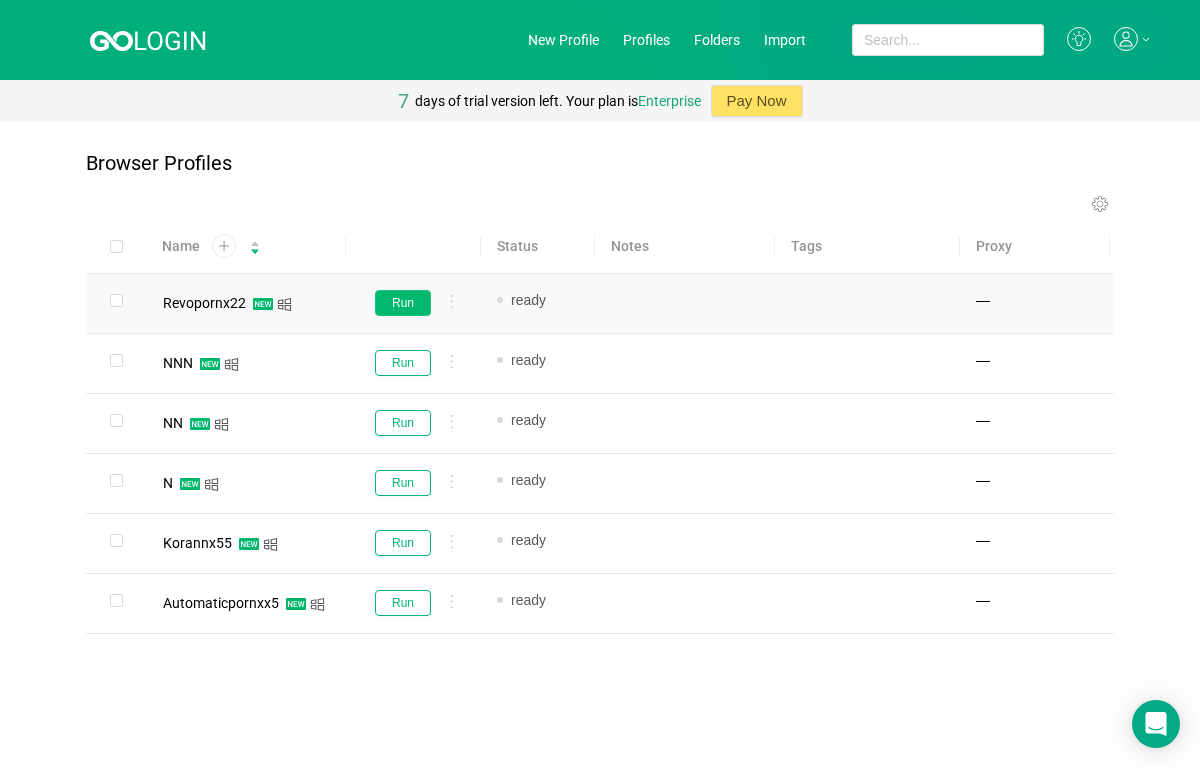click on "Run" at bounding box center [403, 303] 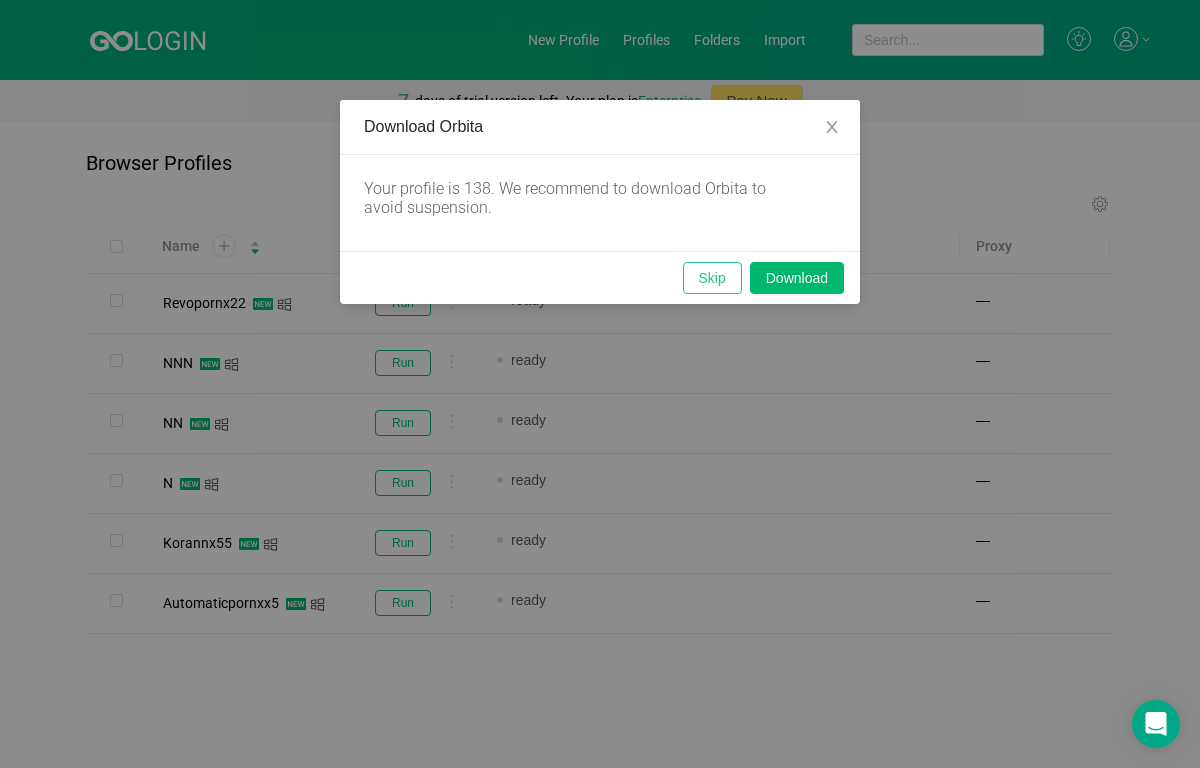 click on "Skip" at bounding box center [712, 278] 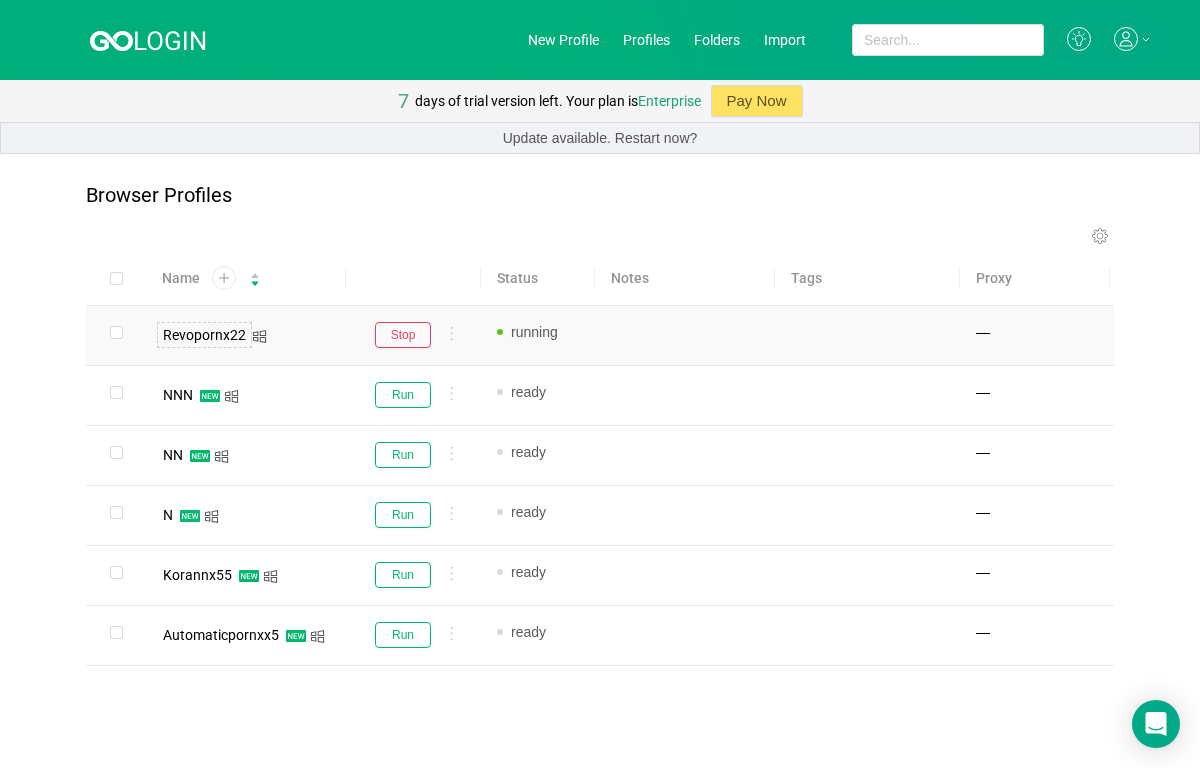 click on "Revopornx22" at bounding box center (204, 335) 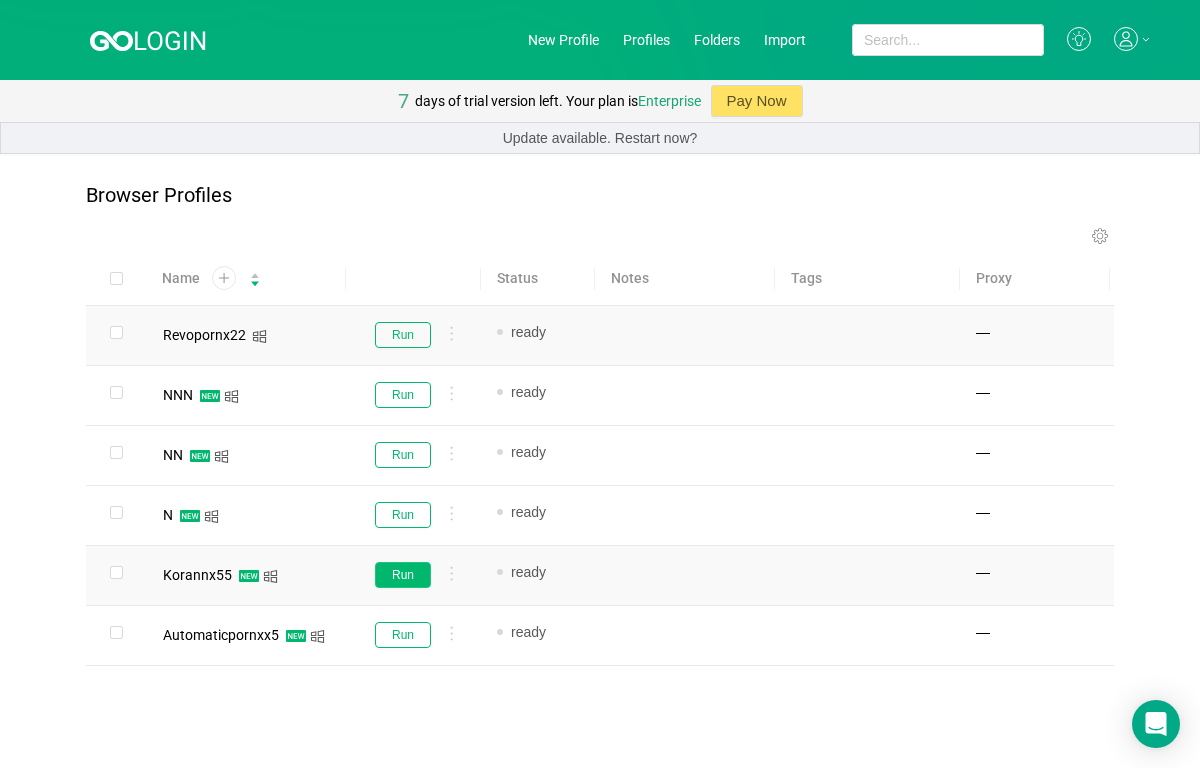 click on "Run" at bounding box center (403, 575) 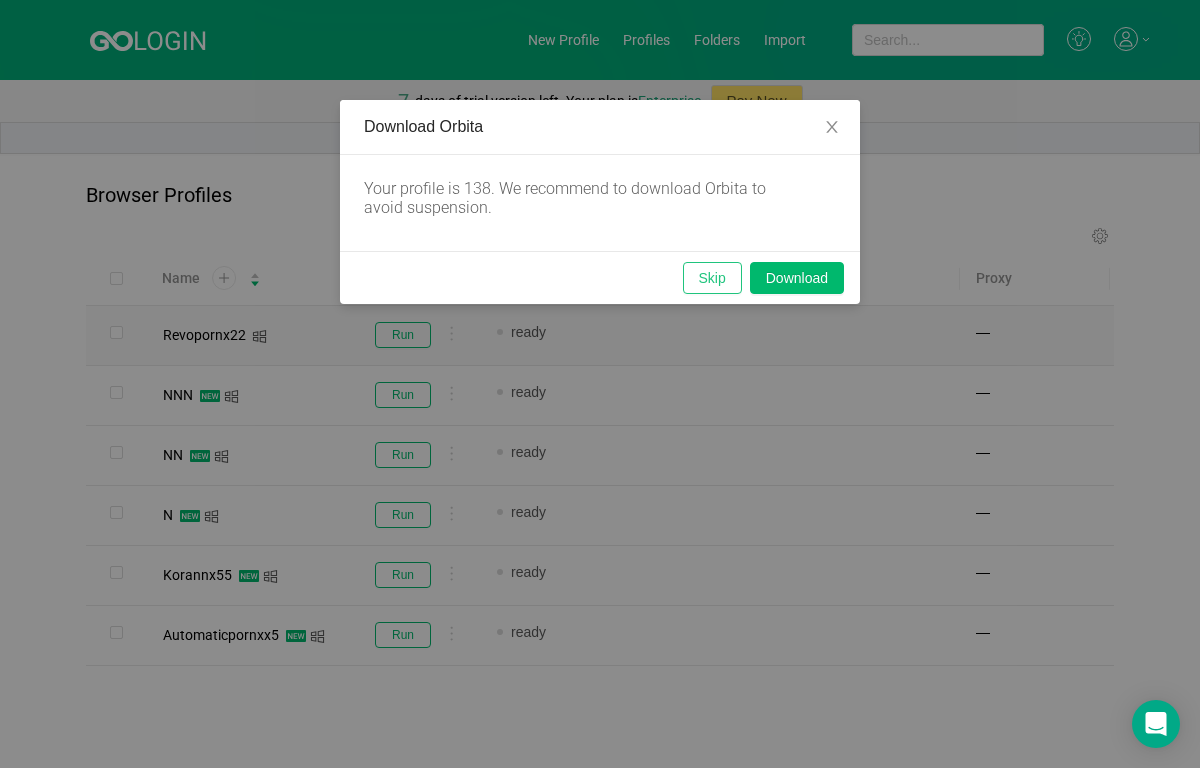 click on "Skip" at bounding box center [712, 278] 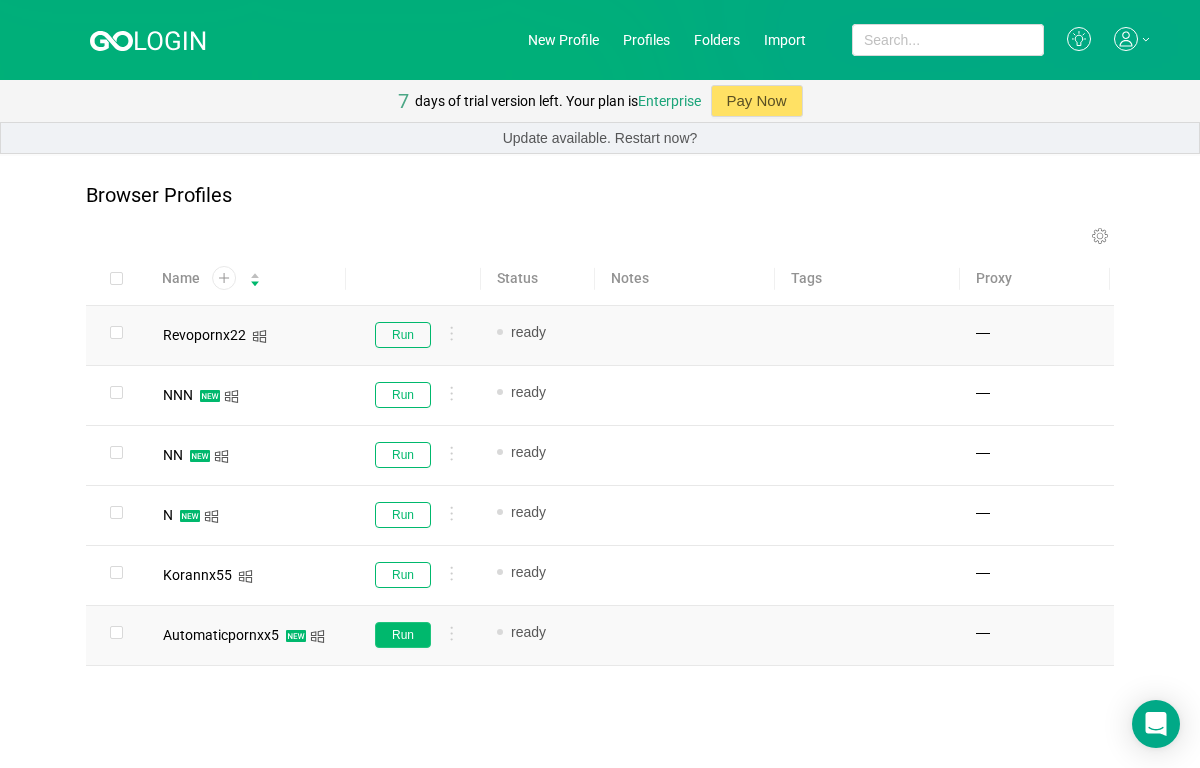 click on "Run" at bounding box center [403, 635] 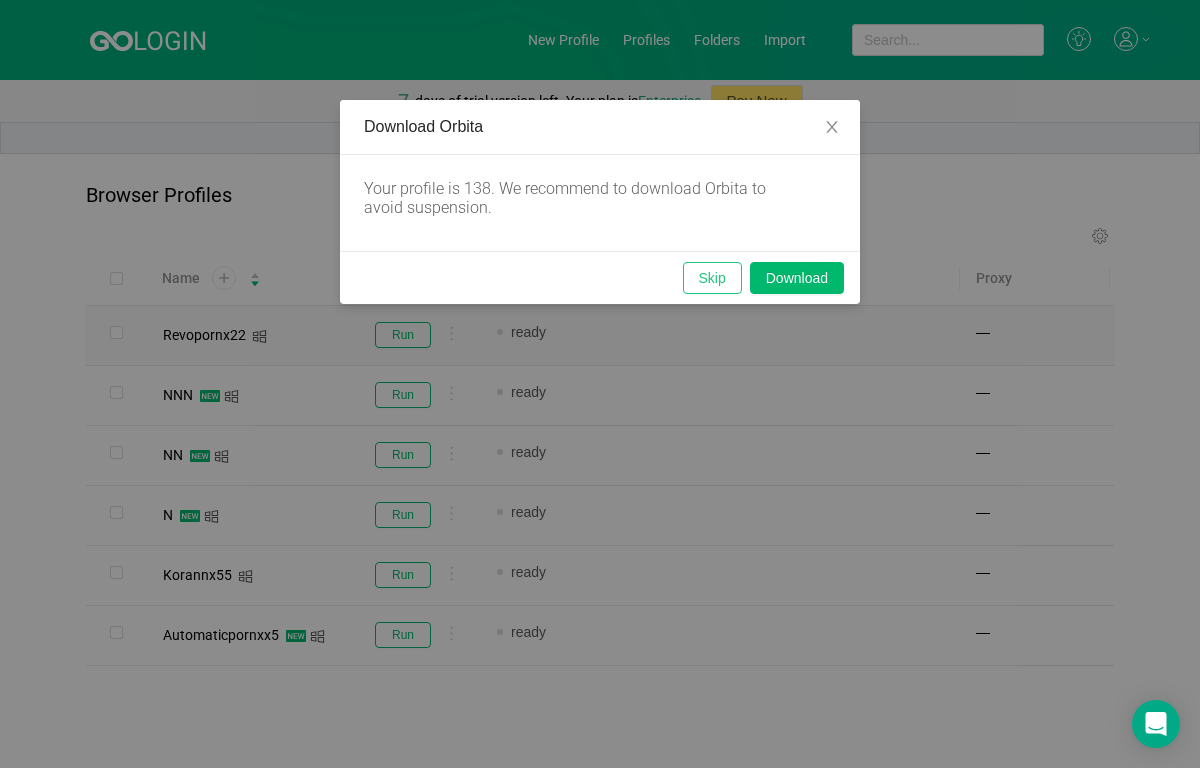 click on "Skip" at bounding box center (712, 278) 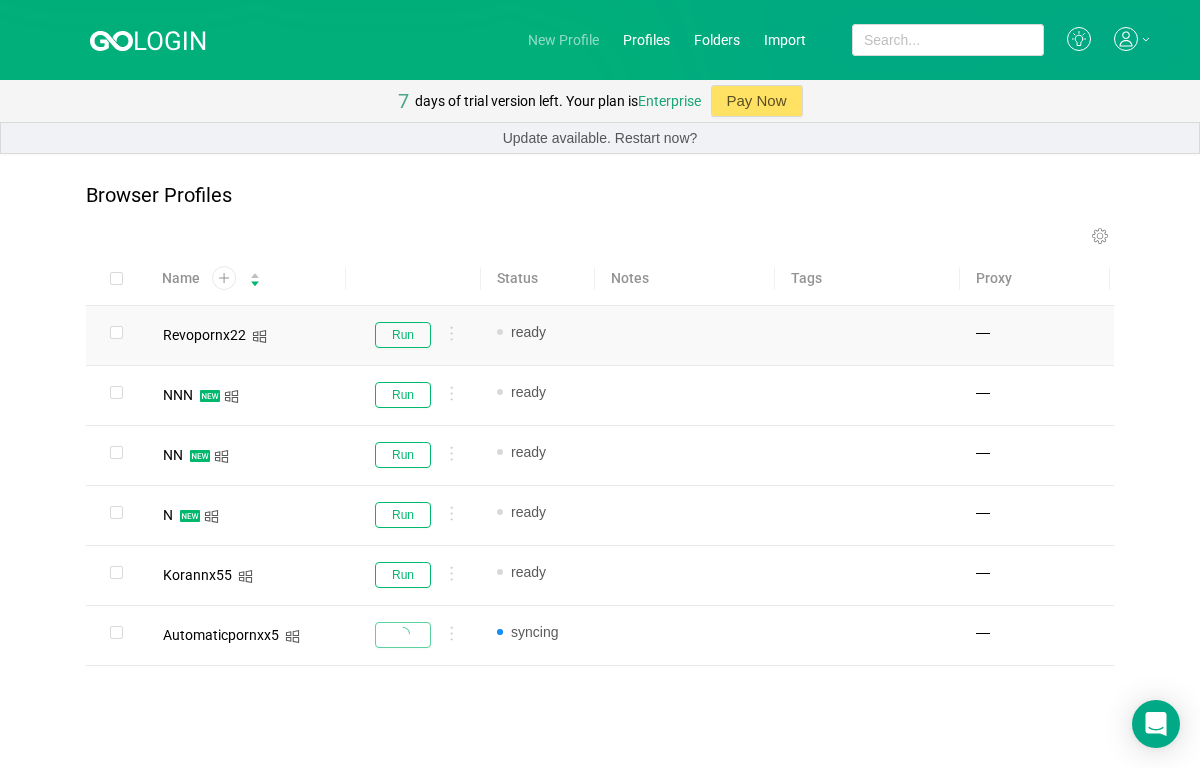 click on "New Profile" at bounding box center [563, 40] 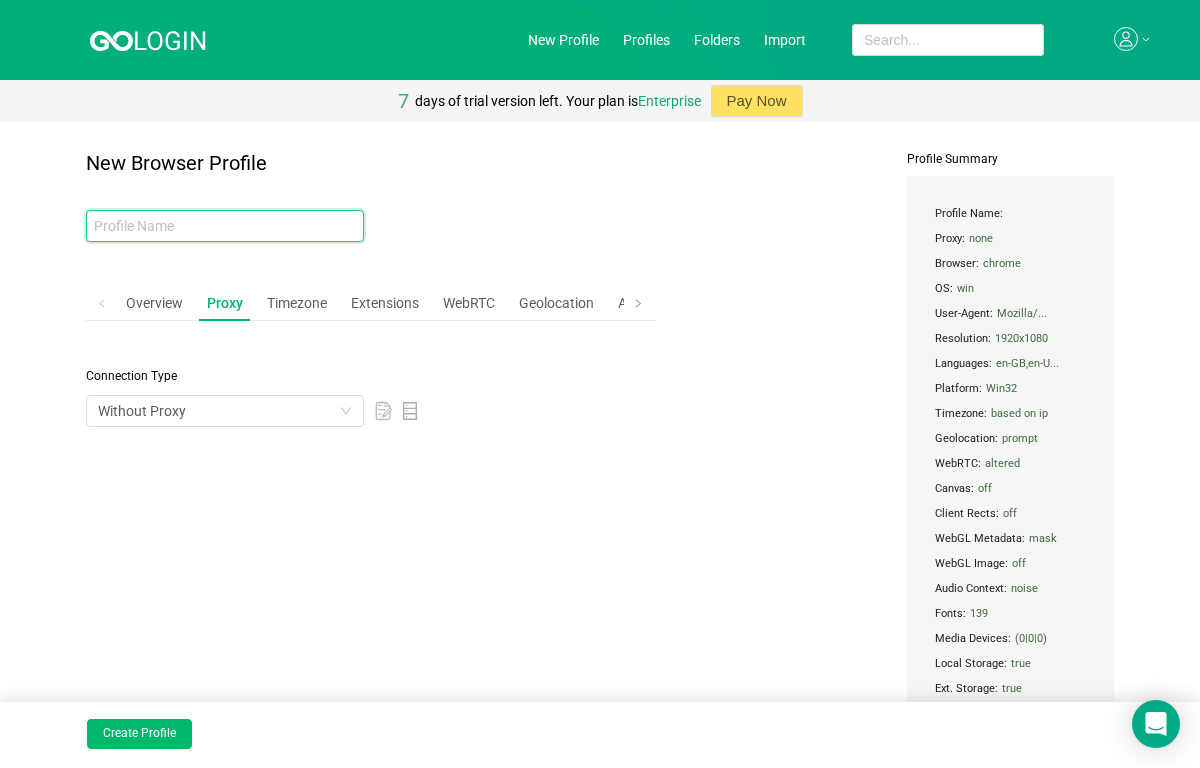 click at bounding box center [225, 226] 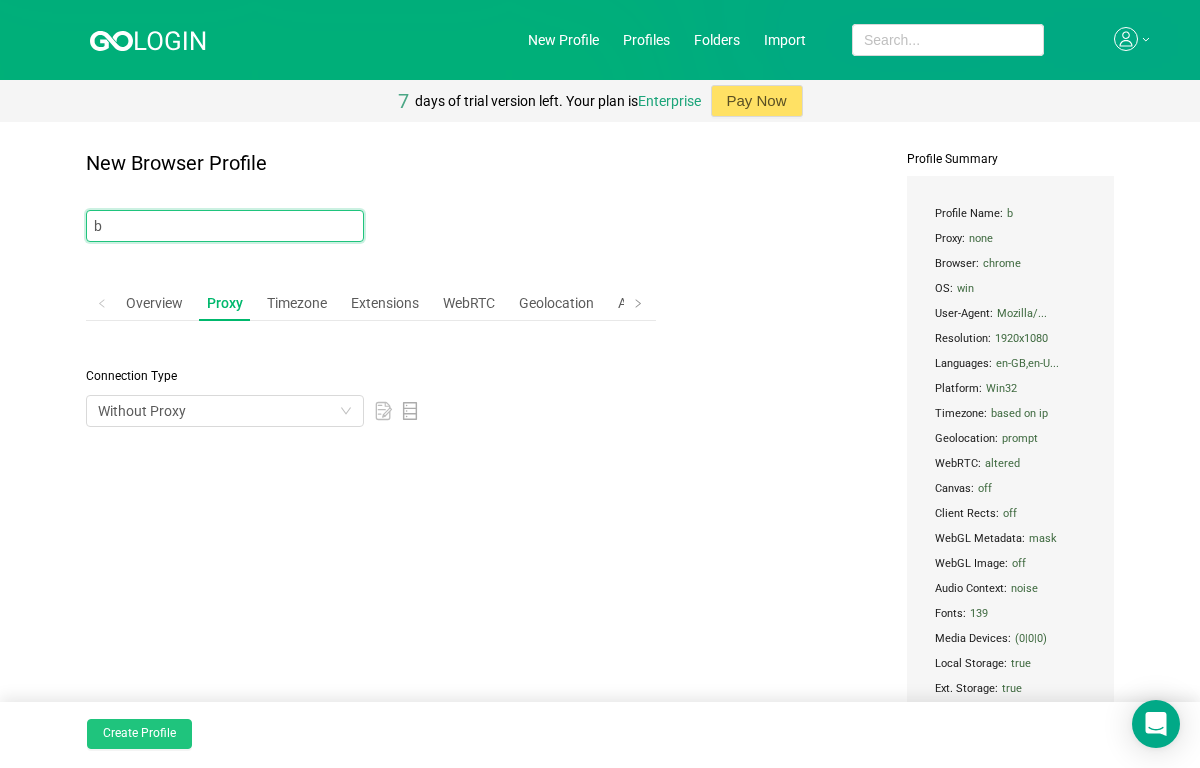 type on "b" 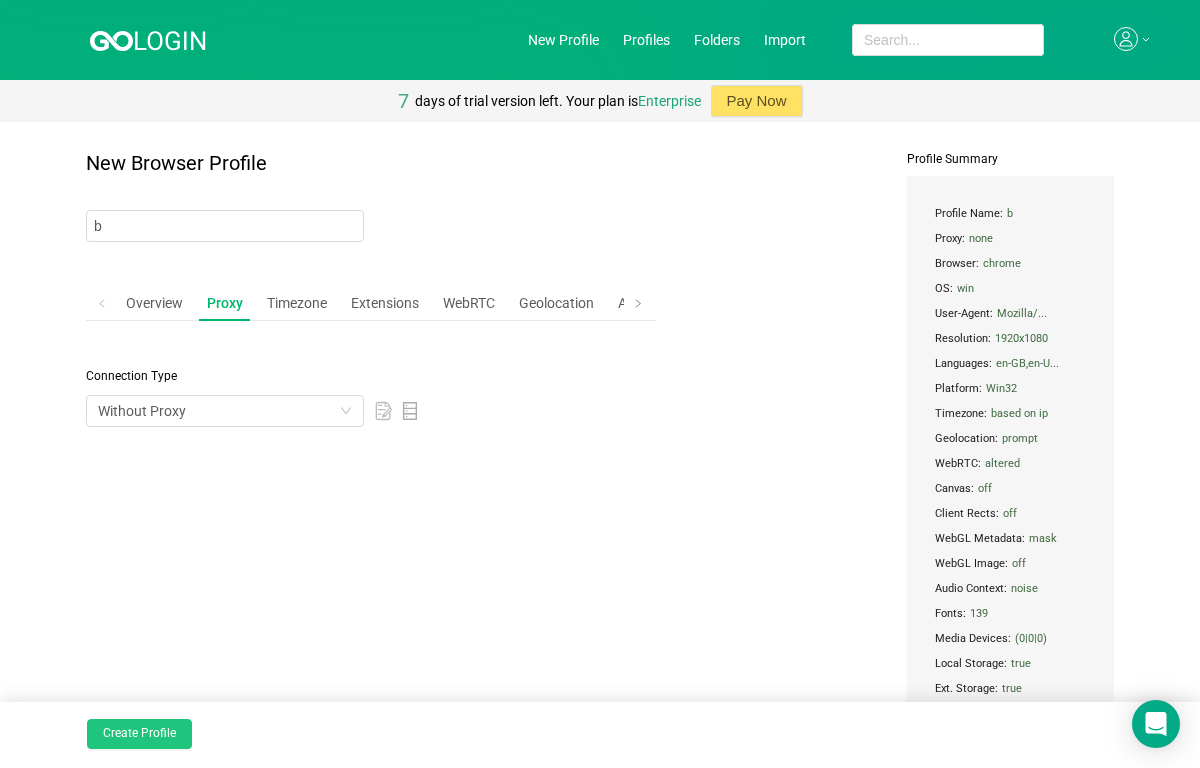 click on "Create Profile" at bounding box center (139, 734) 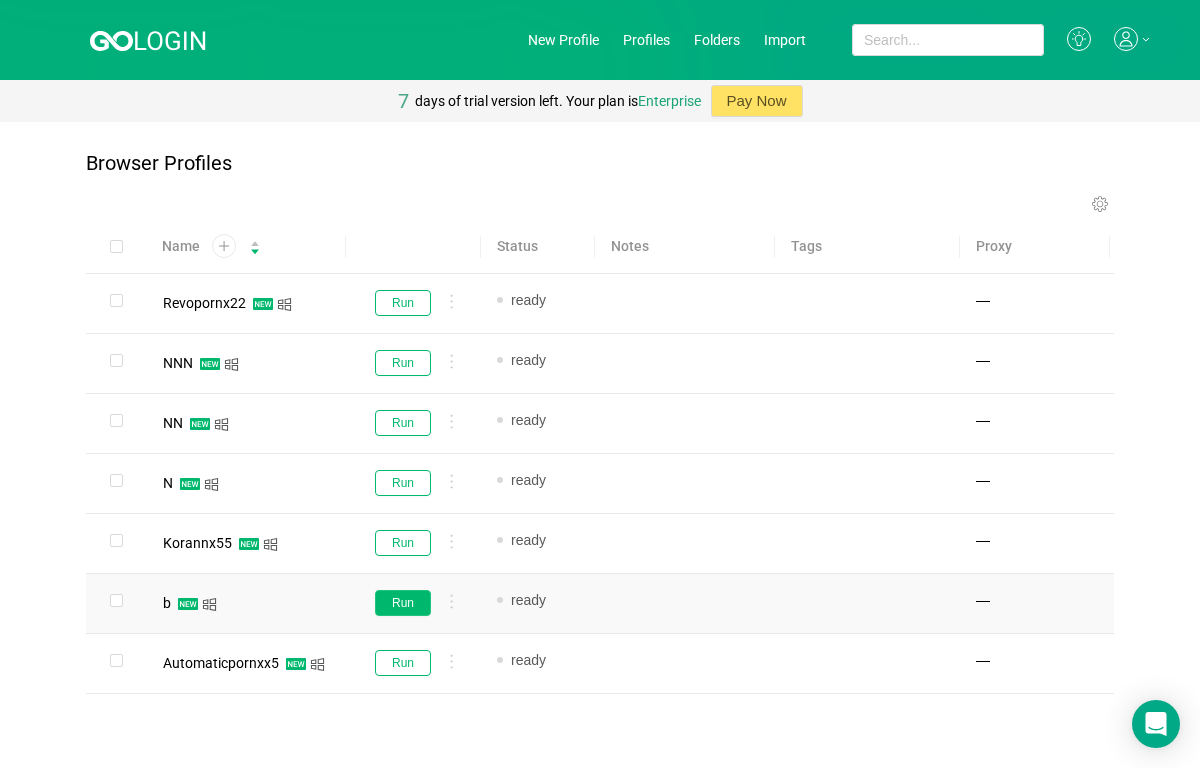 click on "Run" at bounding box center (403, 603) 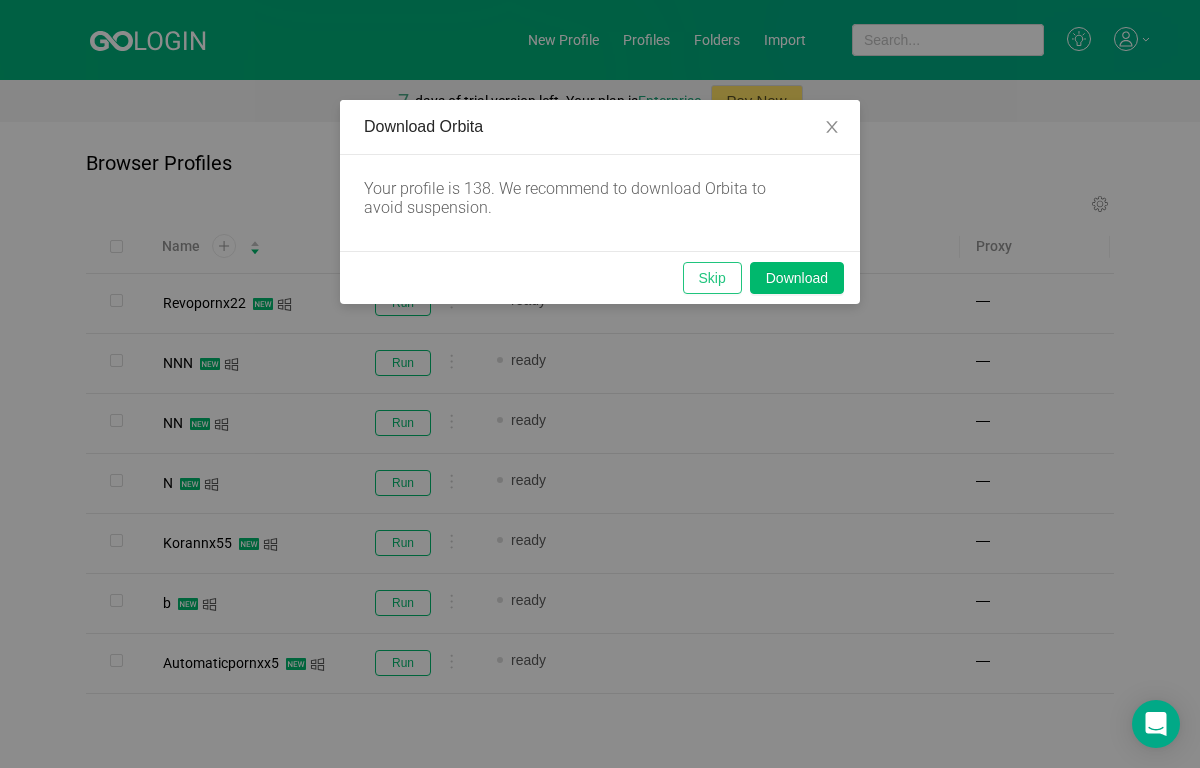 click on "Skip" at bounding box center [712, 278] 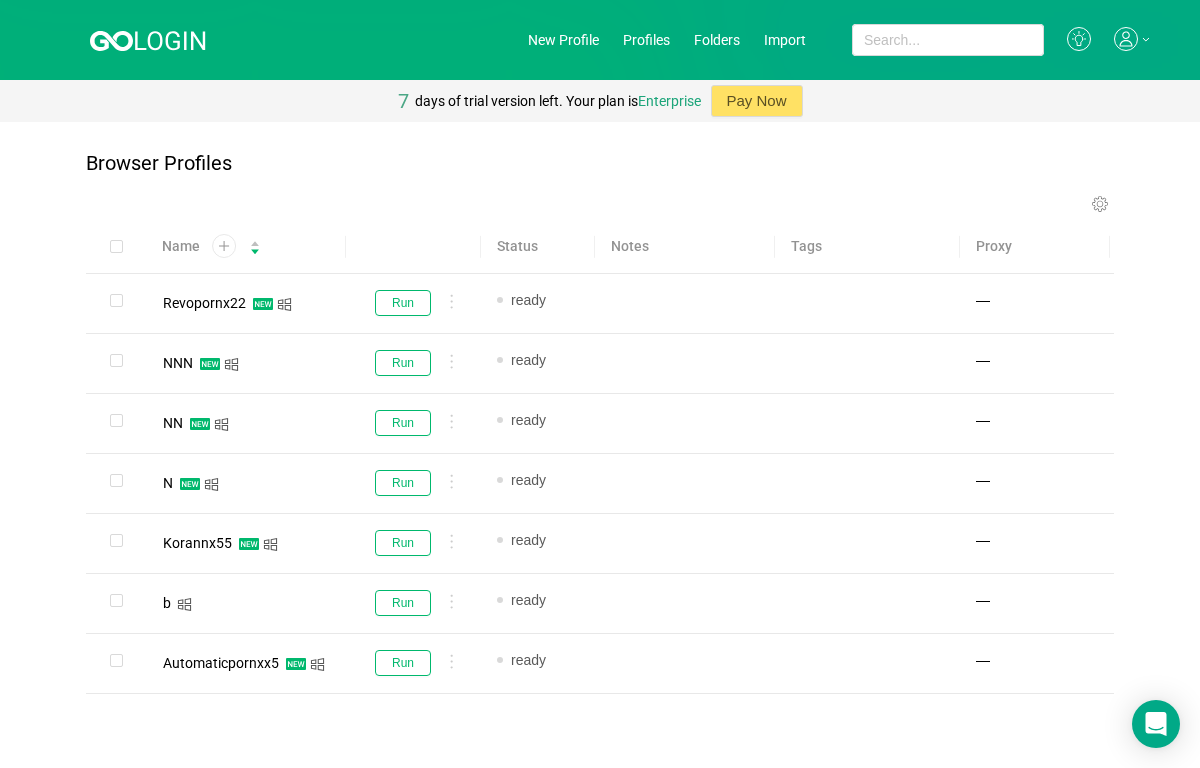 click on "New Profile Profiles Folders Import" at bounding box center [600, 40] 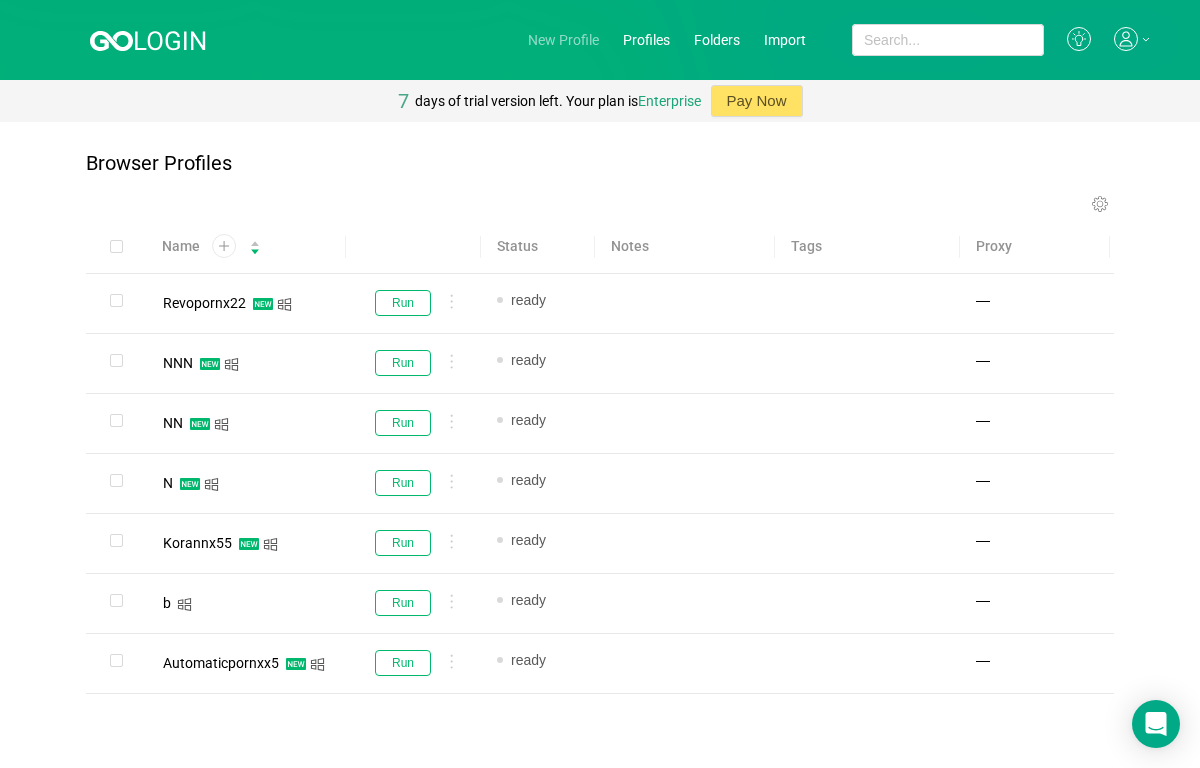 click on "New Profile" at bounding box center (563, 40) 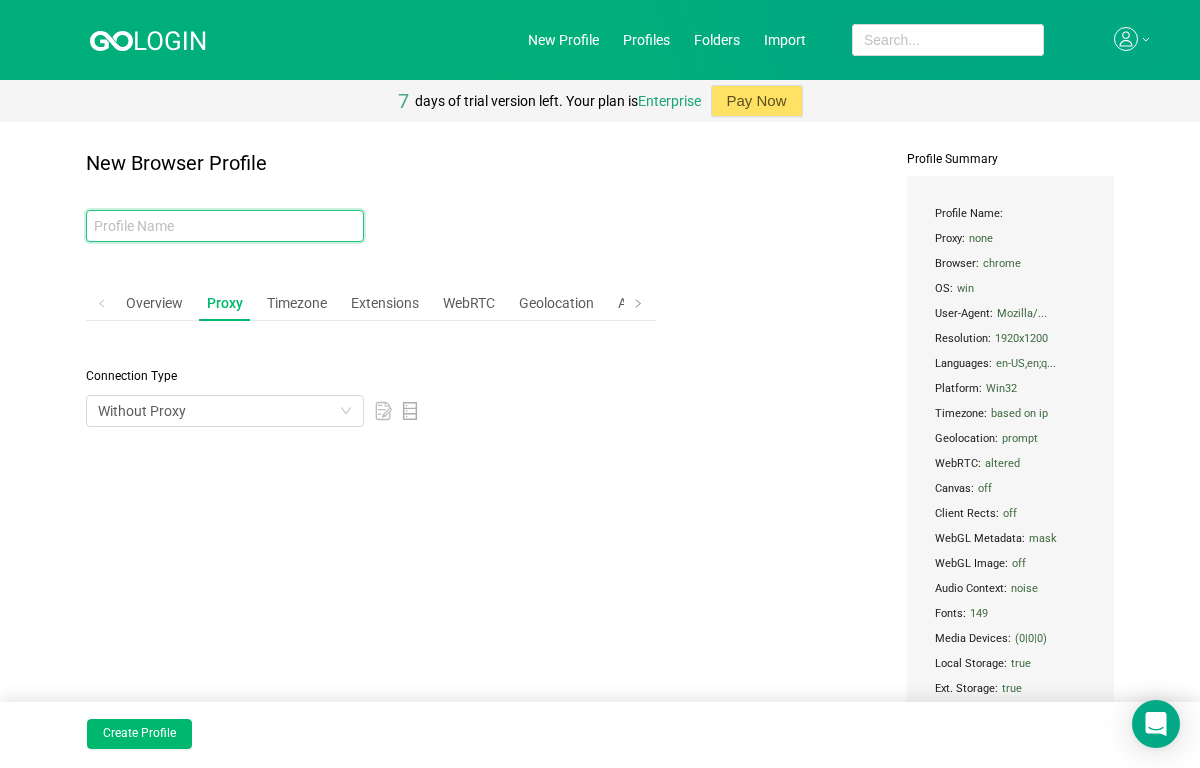 click at bounding box center [225, 226] 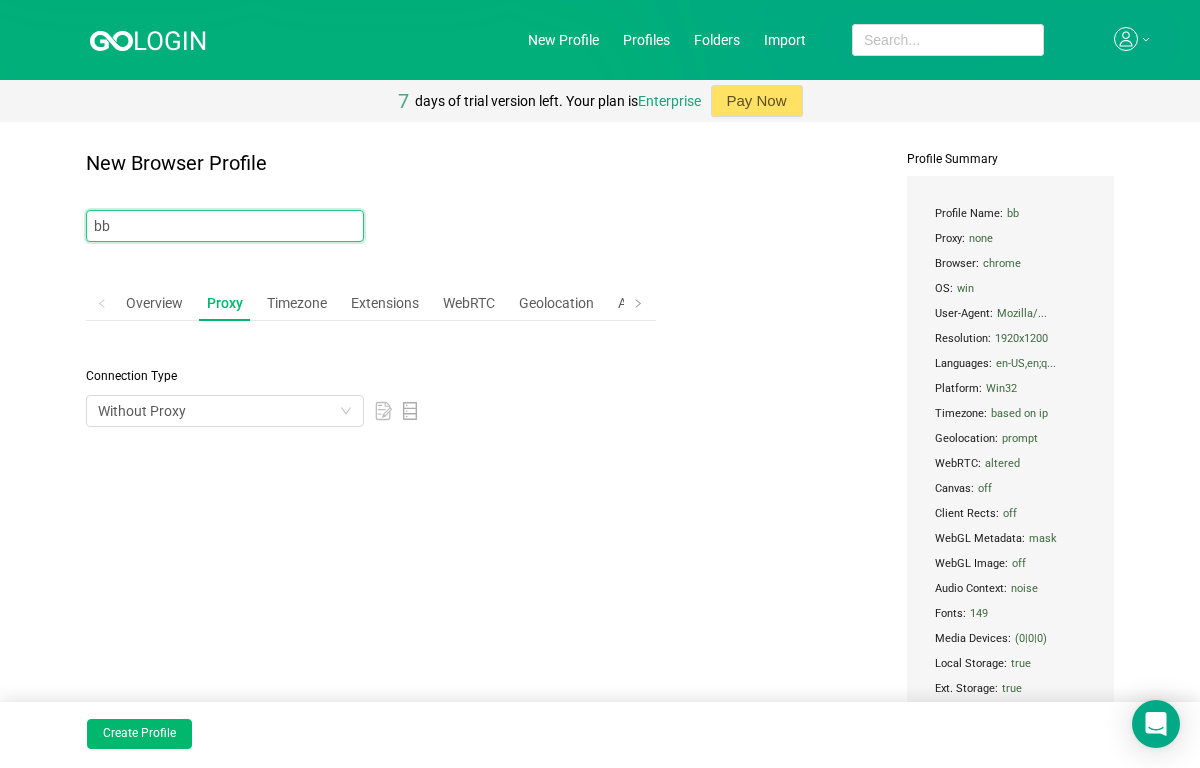 type on "bb" 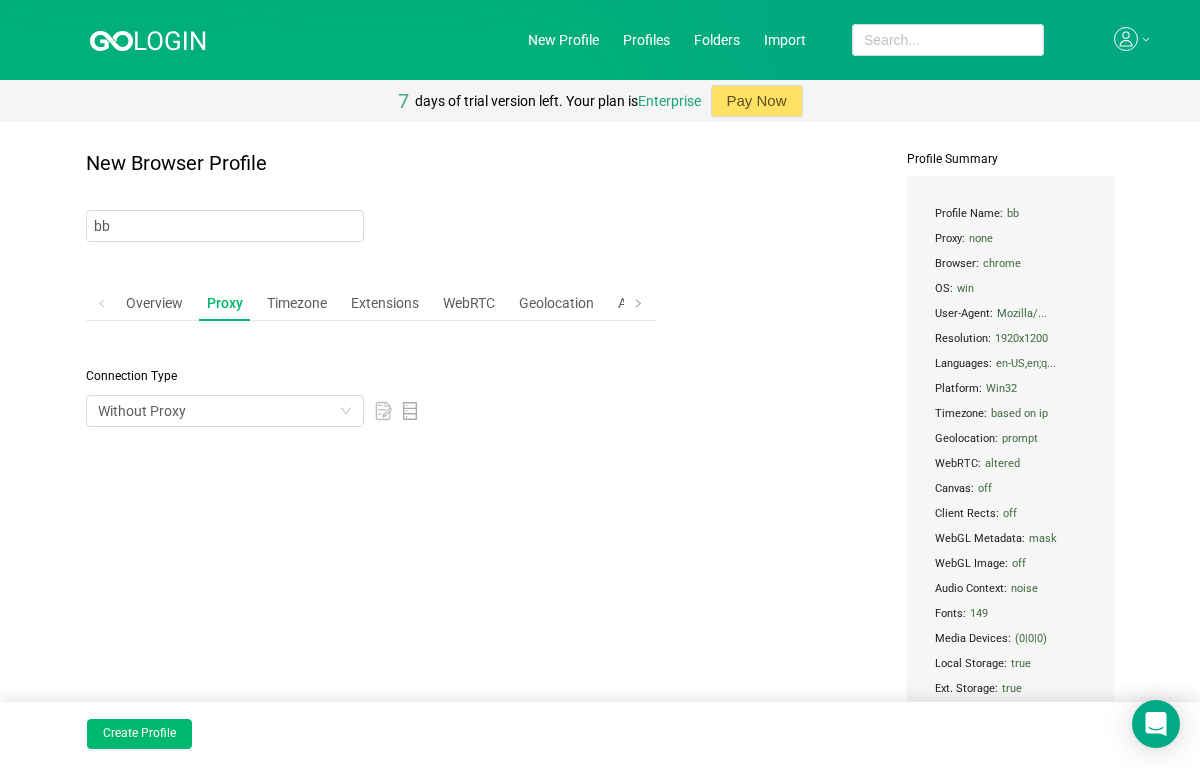 click on "Create Profile" at bounding box center [600, 735] 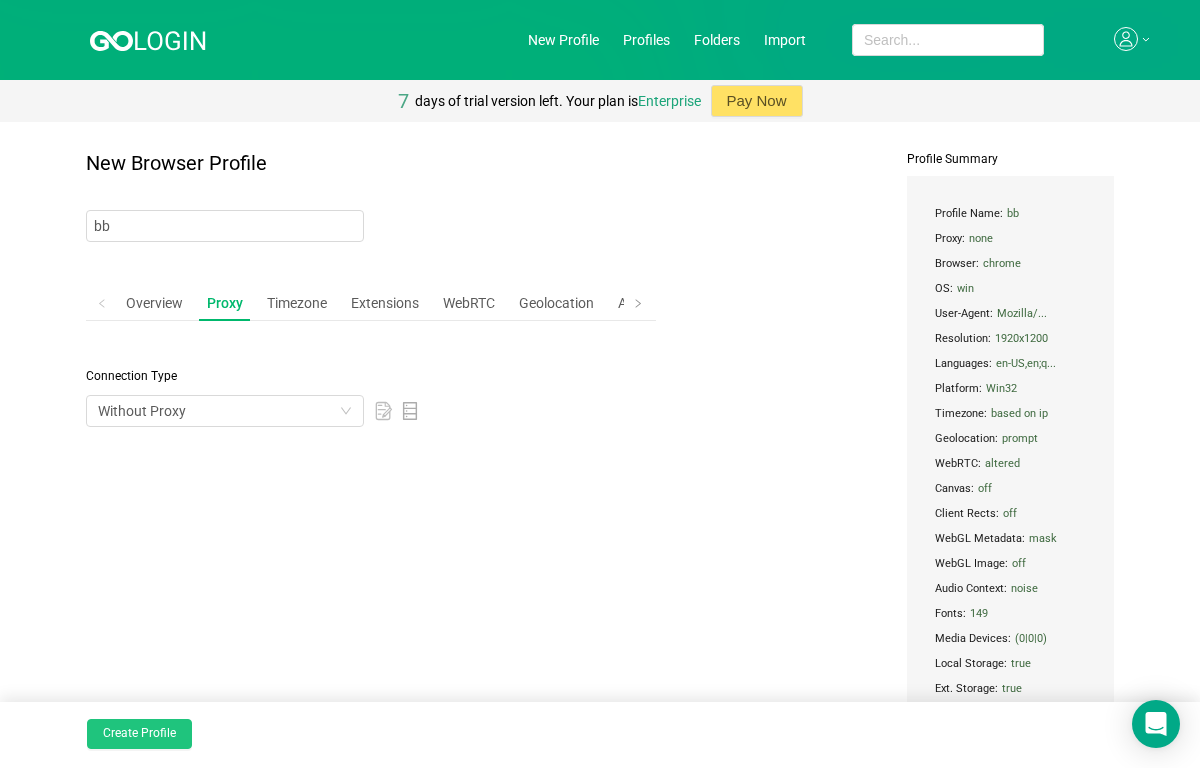 click on "Create Profile" at bounding box center [139, 734] 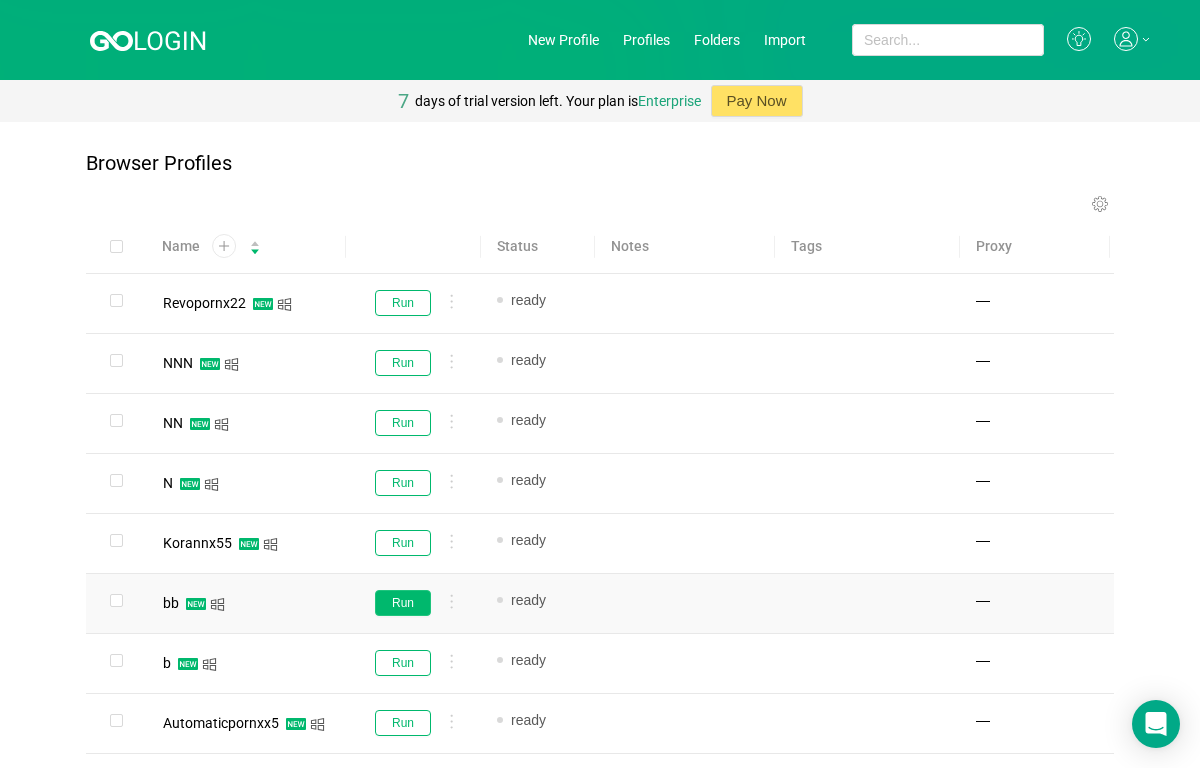 click on "Run" at bounding box center [403, 603] 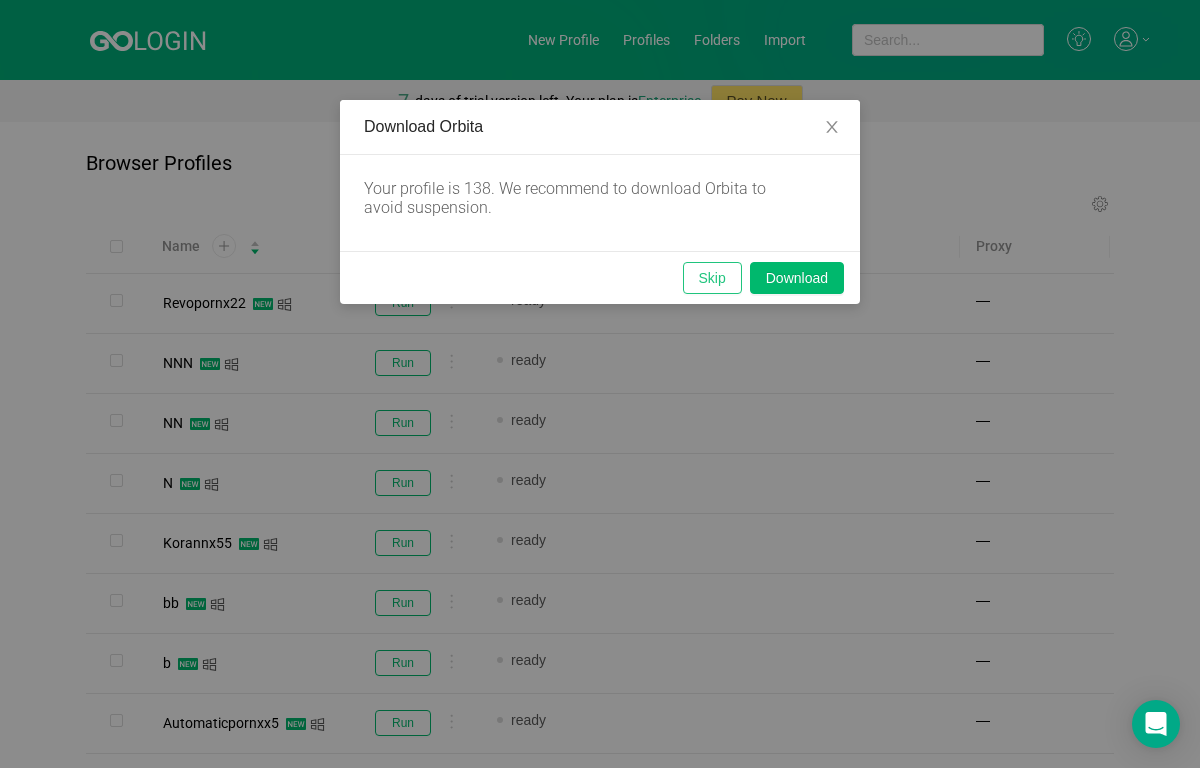 click on "Skip" at bounding box center [712, 278] 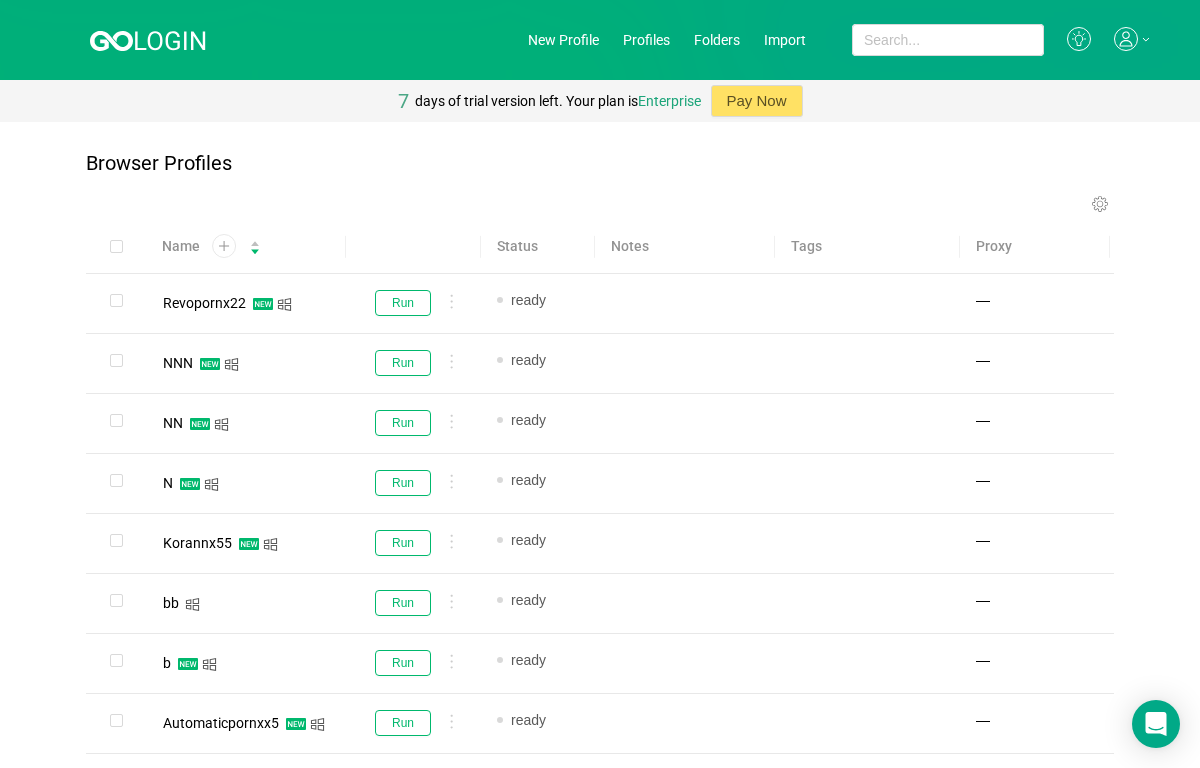 click on "Browser Profiles" at bounding box center (600, 173) 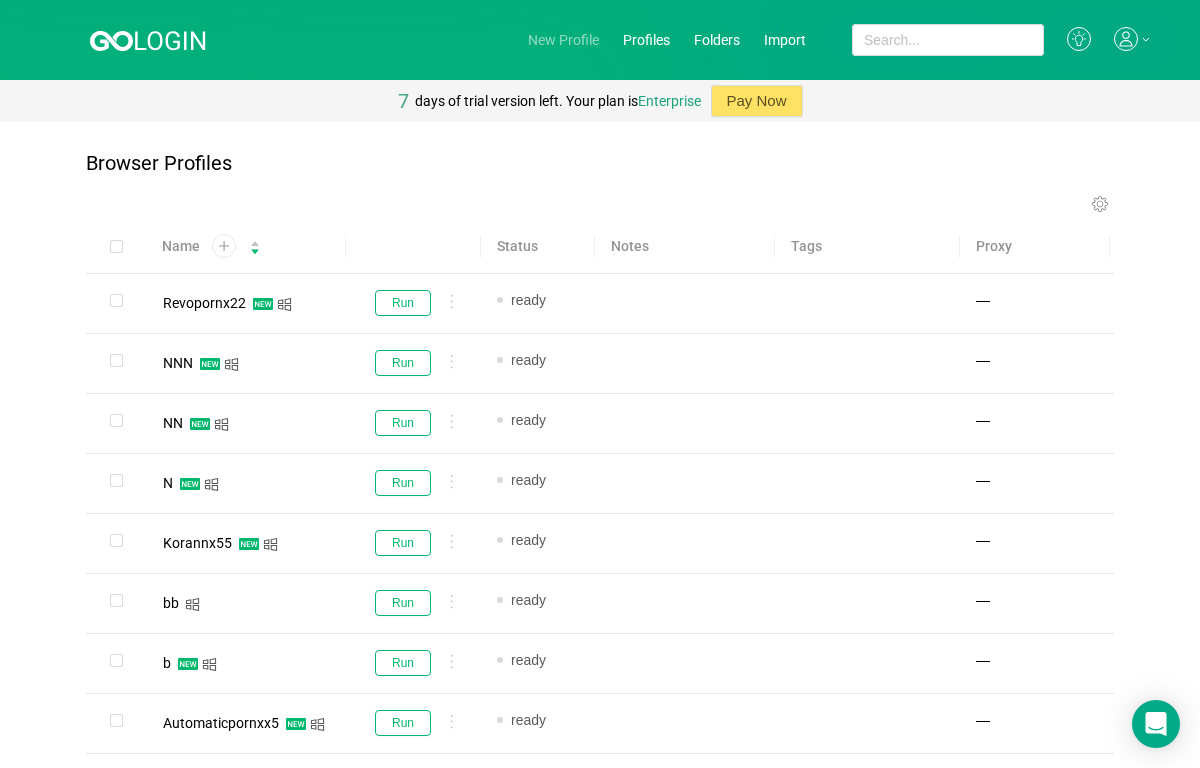 click on "New Profile" at bounding box center (563, 40) 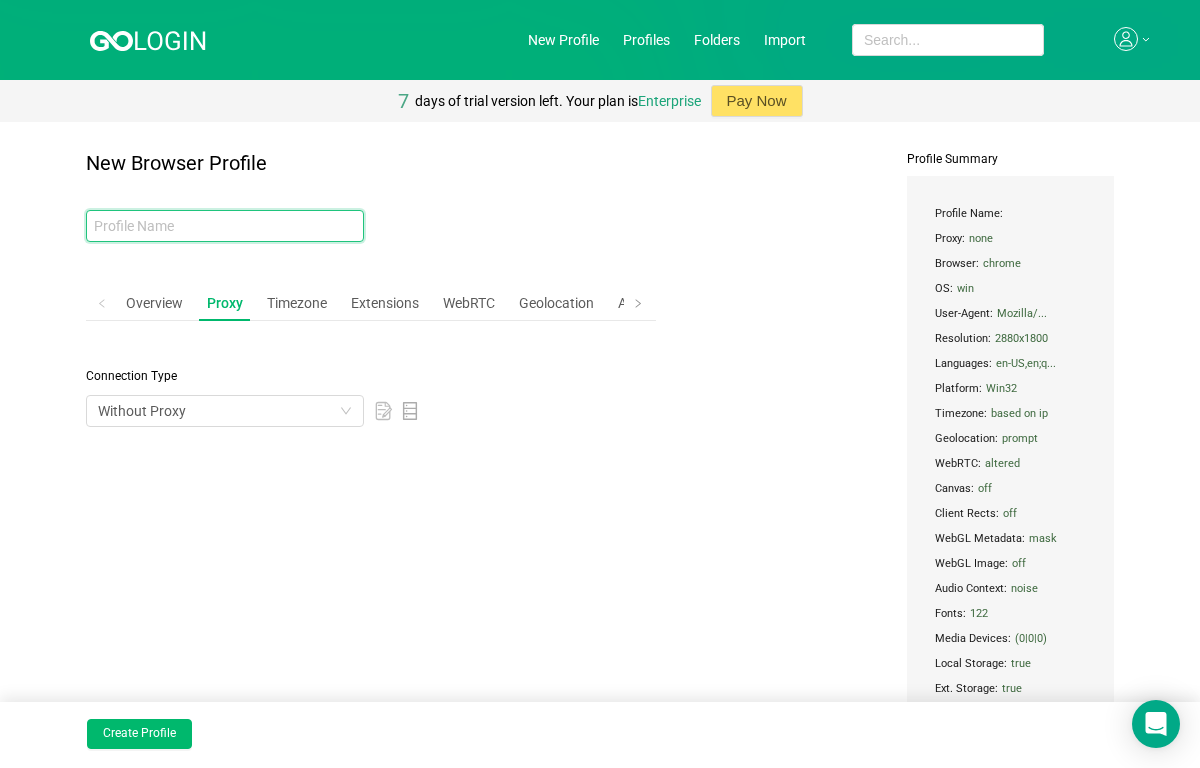 click at bounding box center (225, 226) 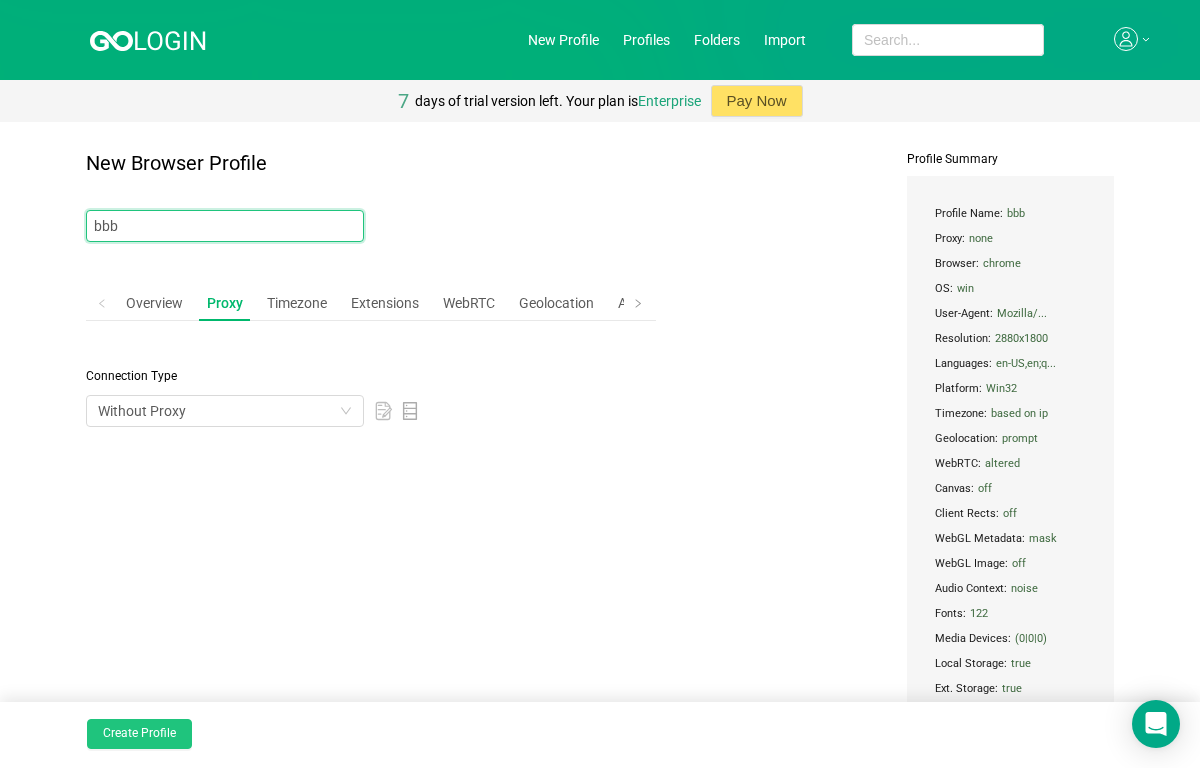 type on "bbb" 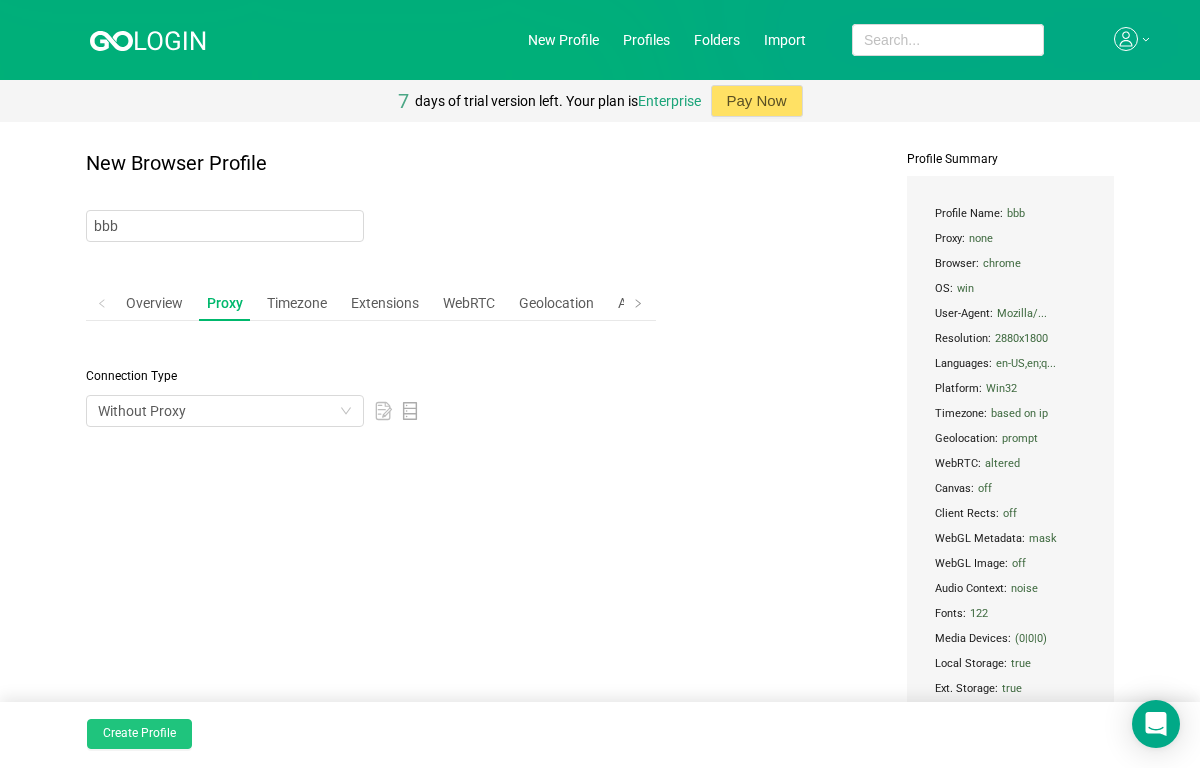 click on "Create Profile" at bounding box center (139, 734) 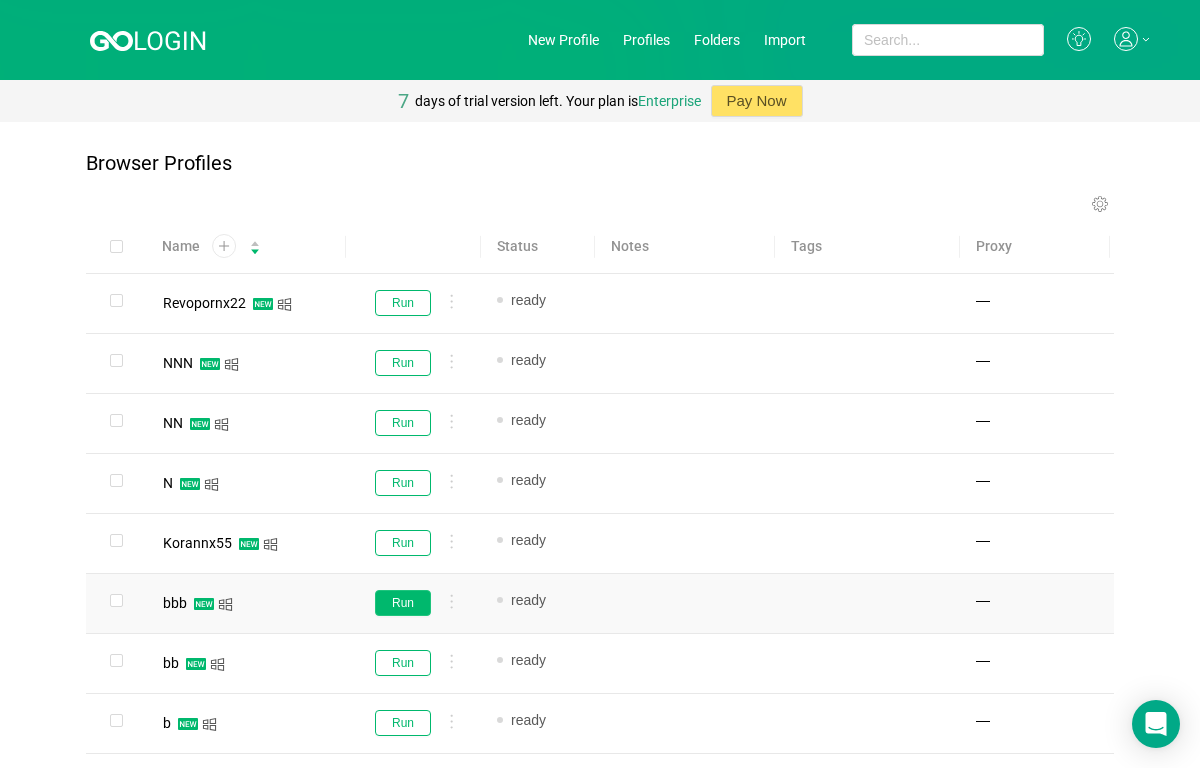 click on "Run" at bounding box center (403, 603) 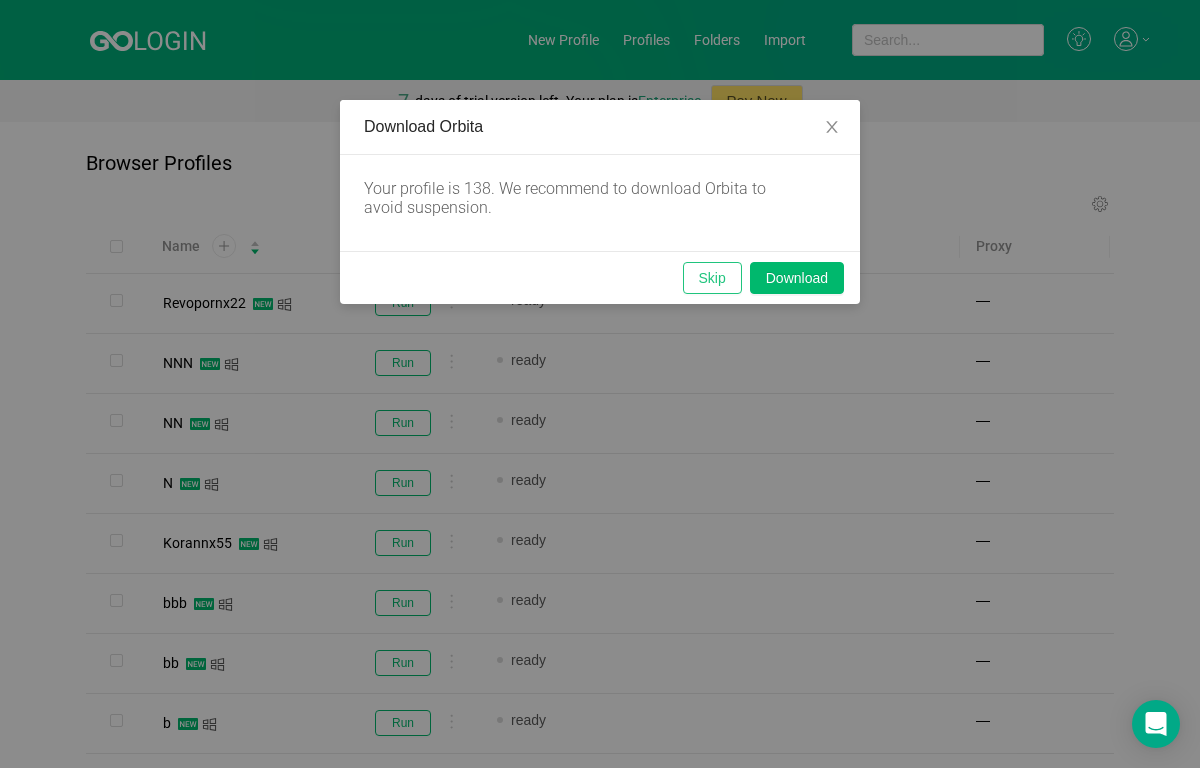 click on "Skip" at bounding box center [712, 278] 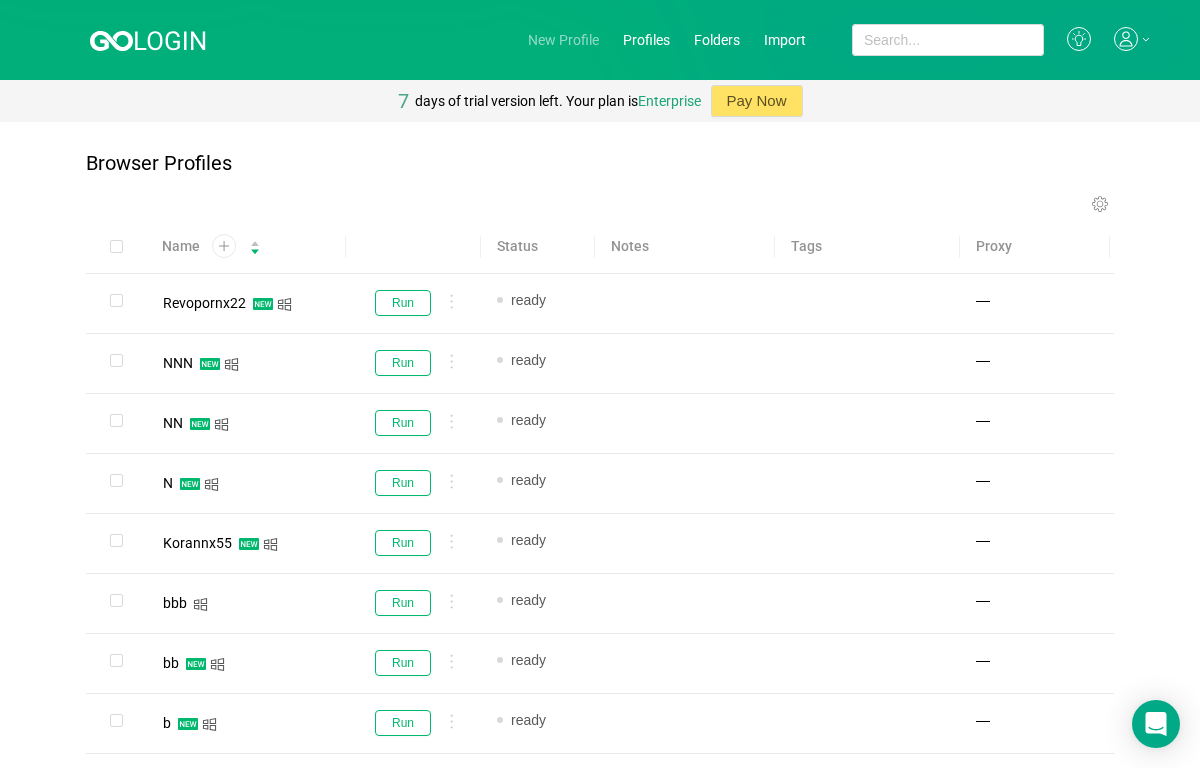 click on "New Profile" at bounding box center (563, 40) 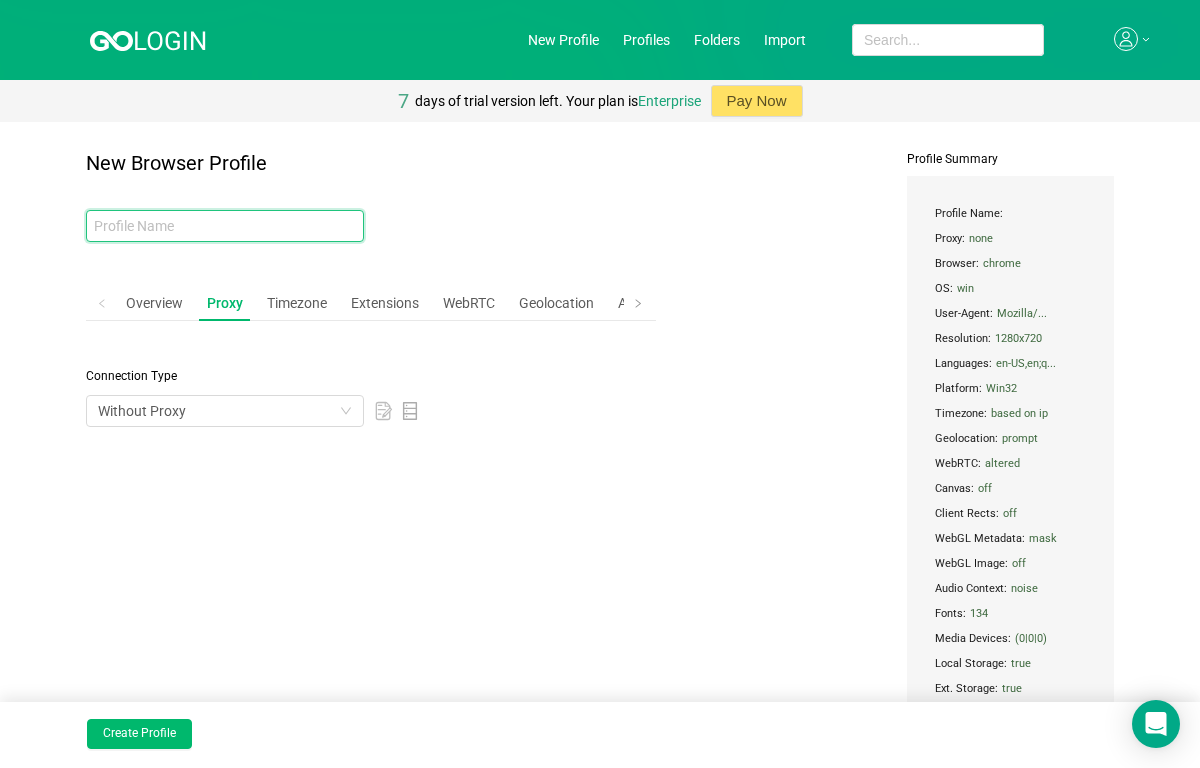 click at bounding box center (225, 226) 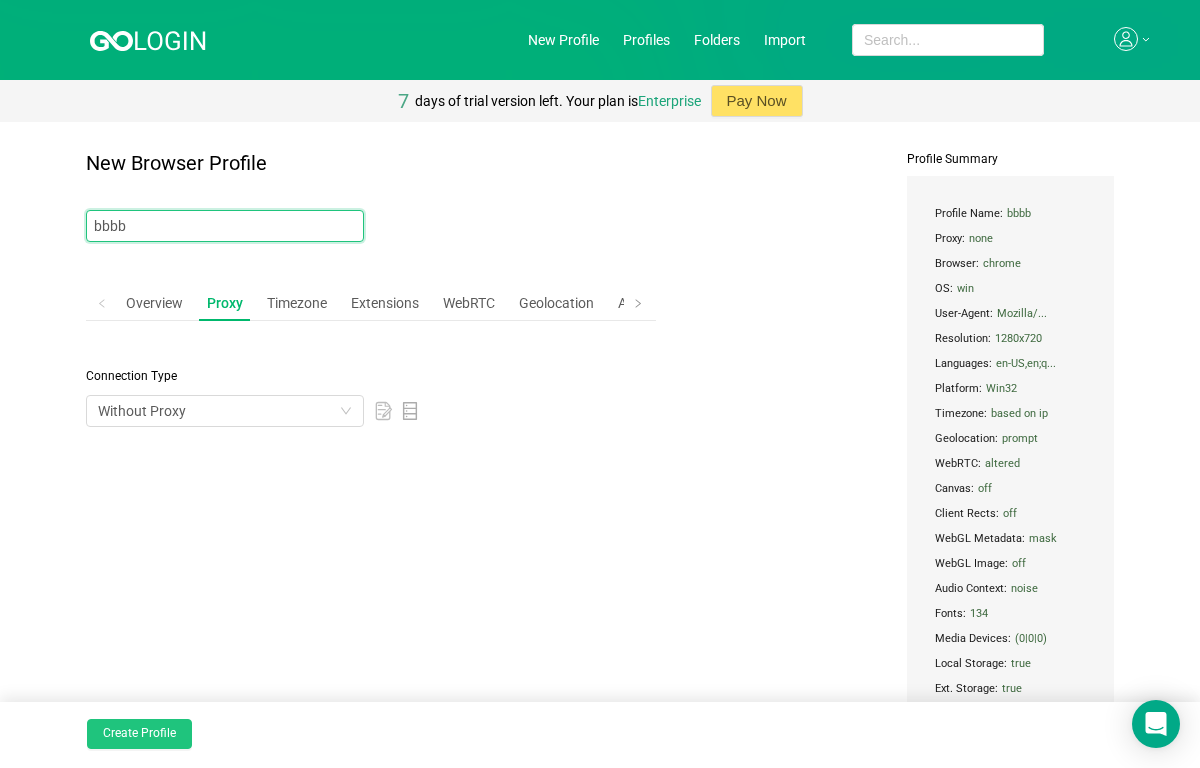 type on "bbbb" 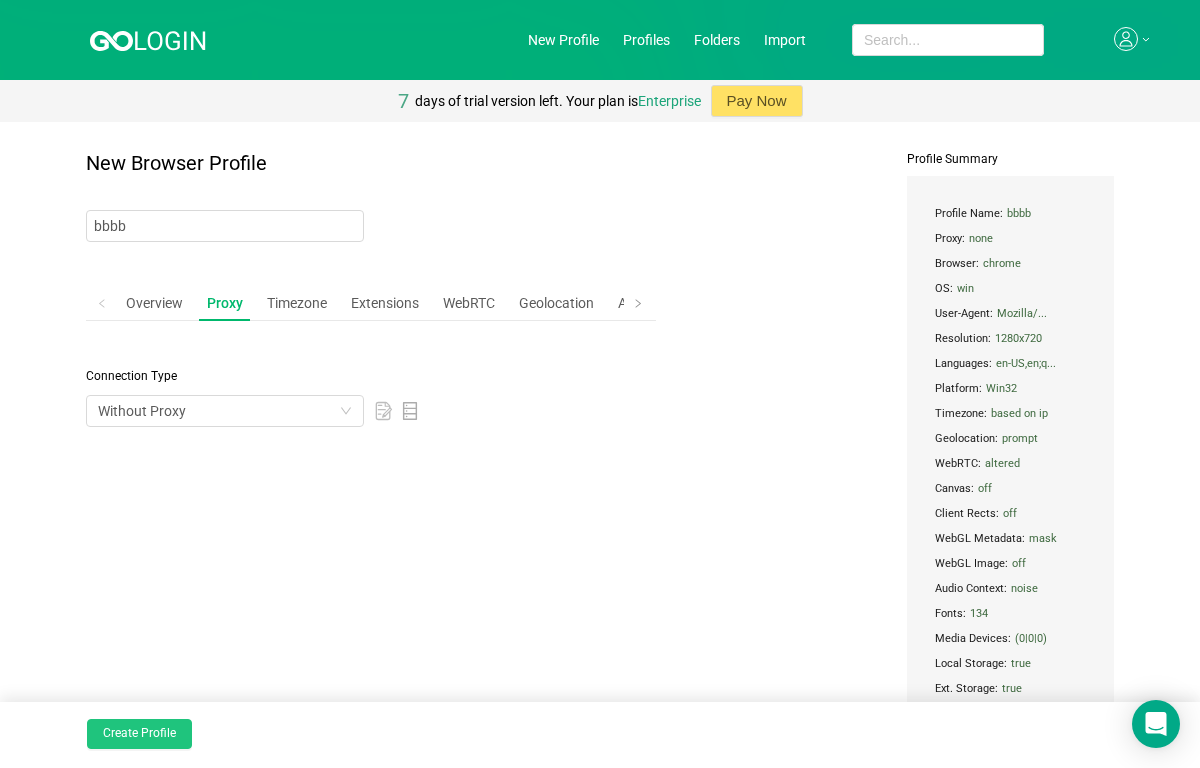 click on "Create Profile" at bounding box center (139, 734) 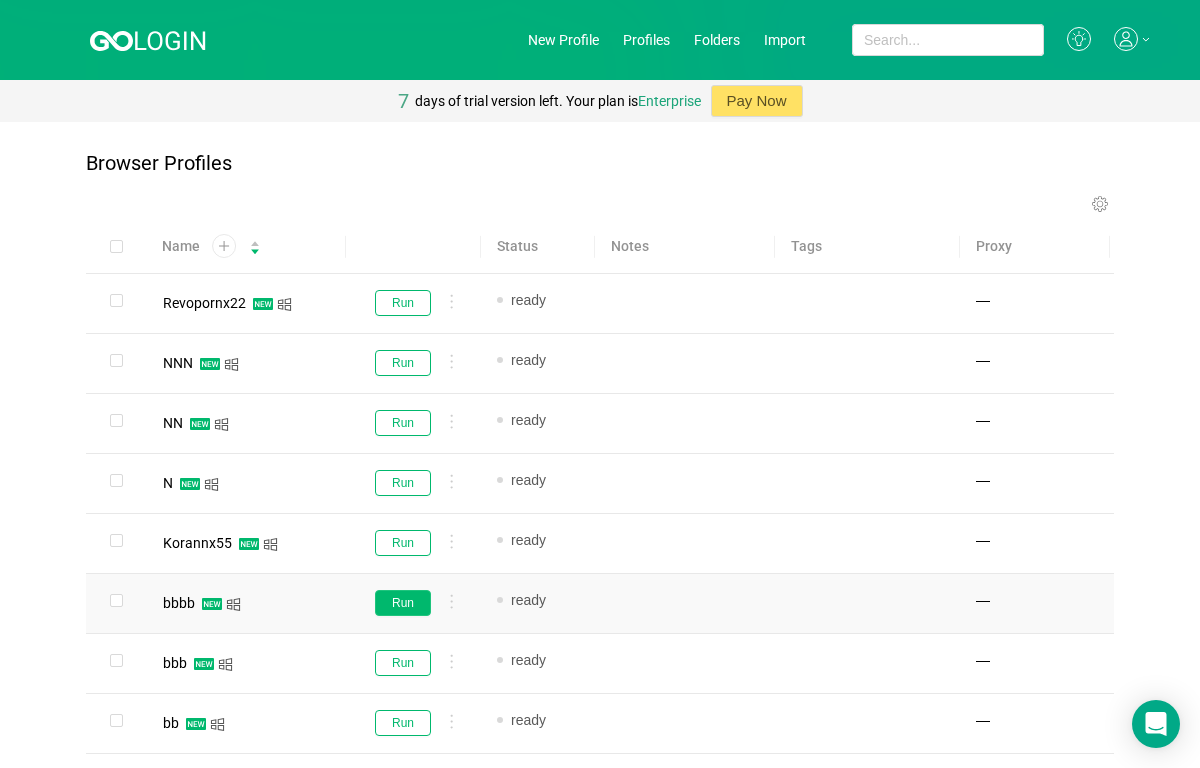 click on "Run" at bounding box center (403, 603) 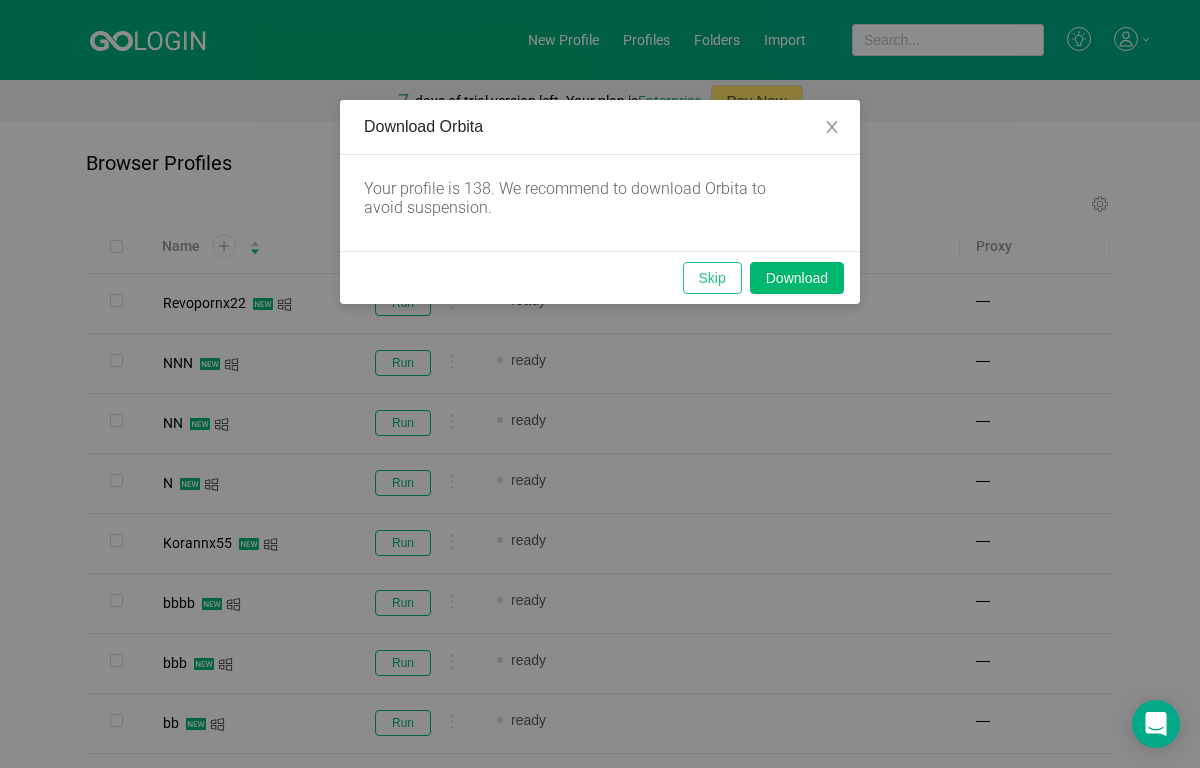click on "Skip" at bounding box center [712, 278] 